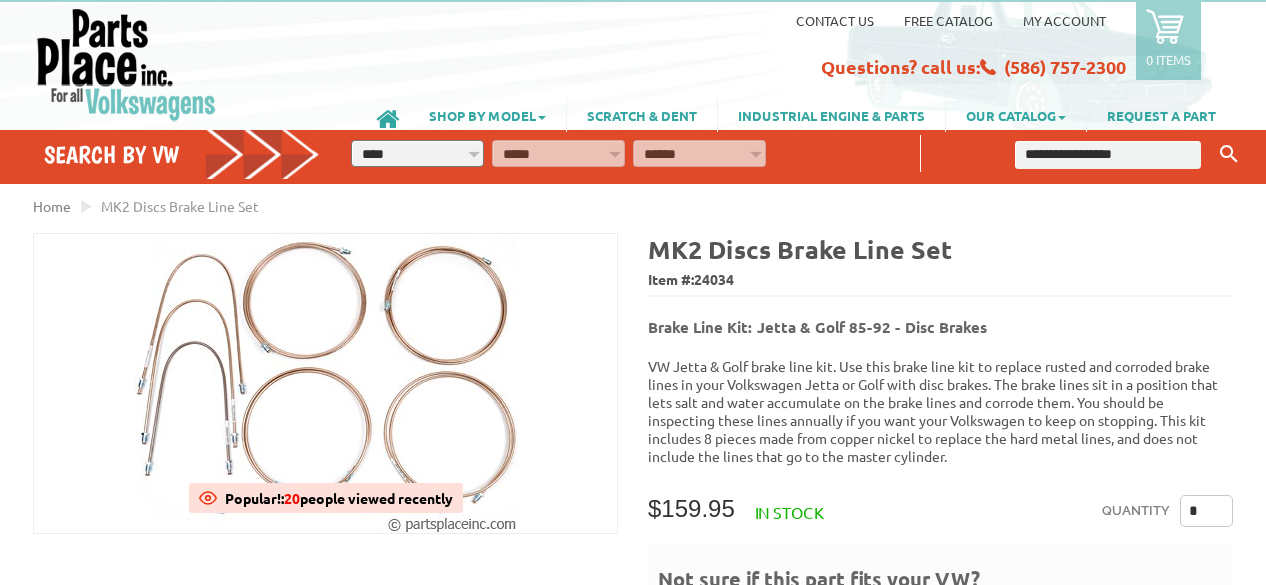 scroll, scrollTop: 0, scrollLeft: 0, axis: both 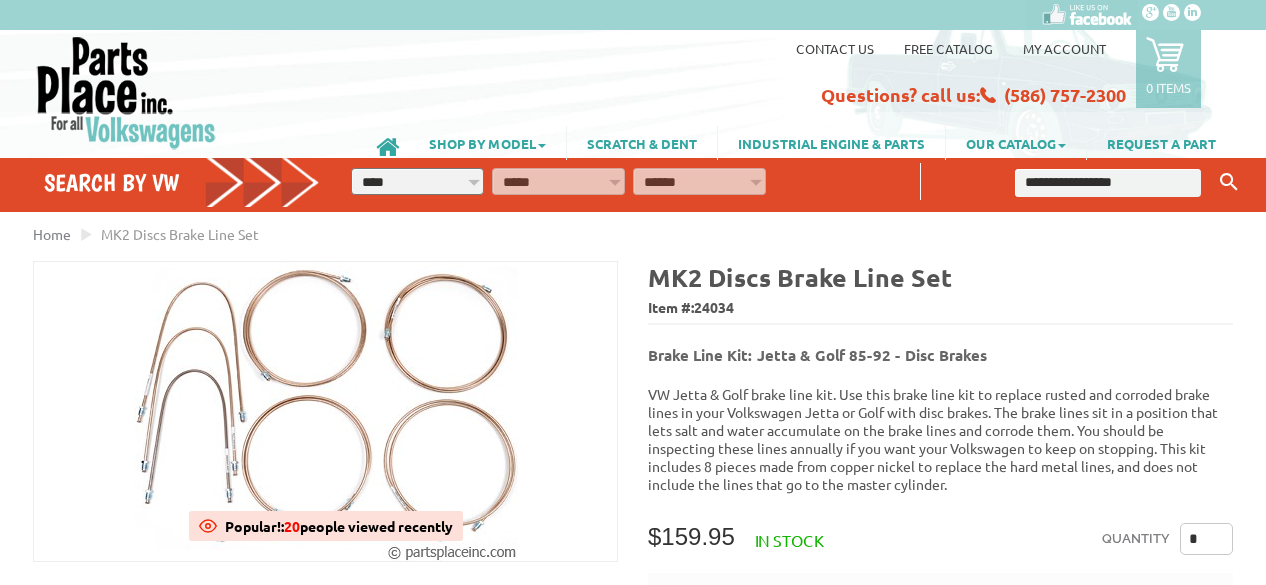 click at bounding box center (1108, 183) 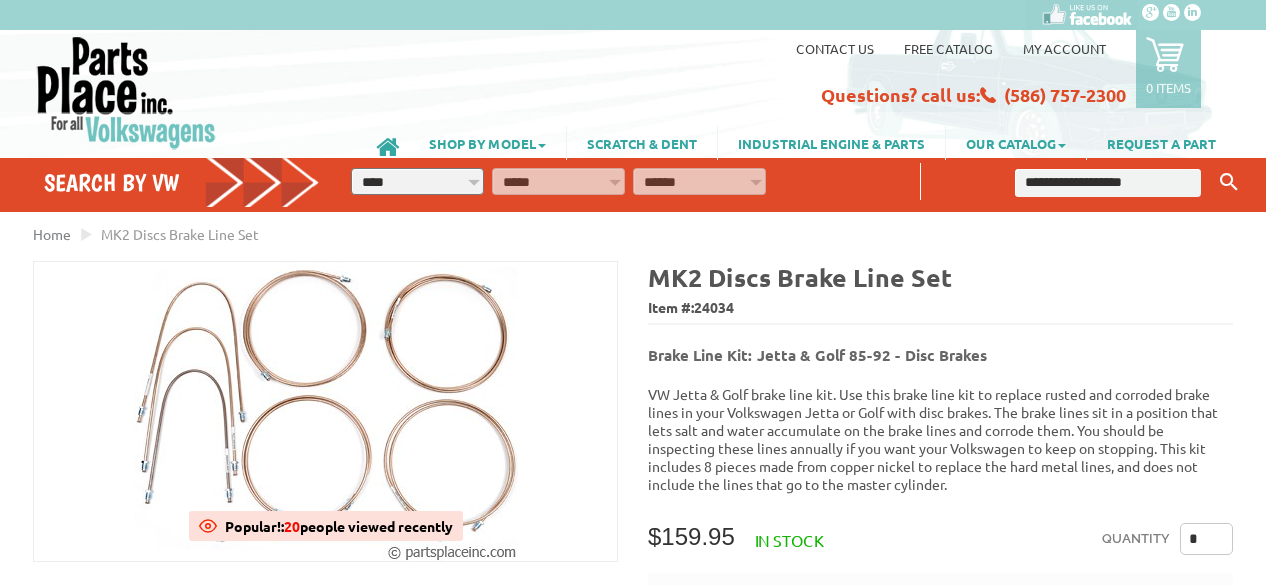 type on "**********" 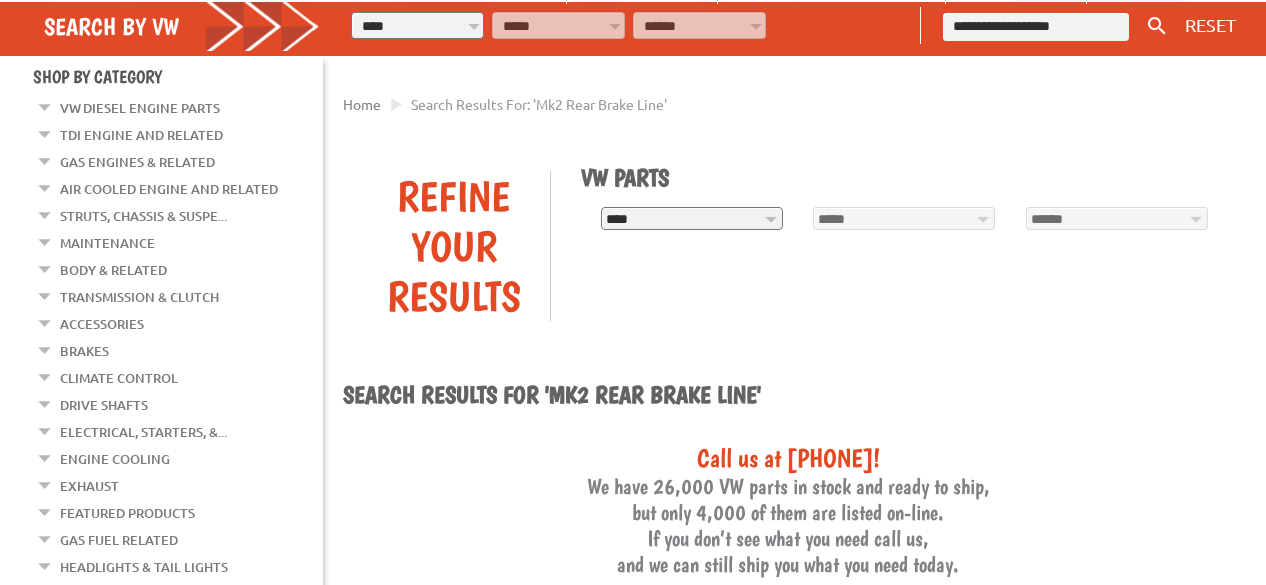 scroll, scrollTop: 0, scrollLeft: 0, axis: both 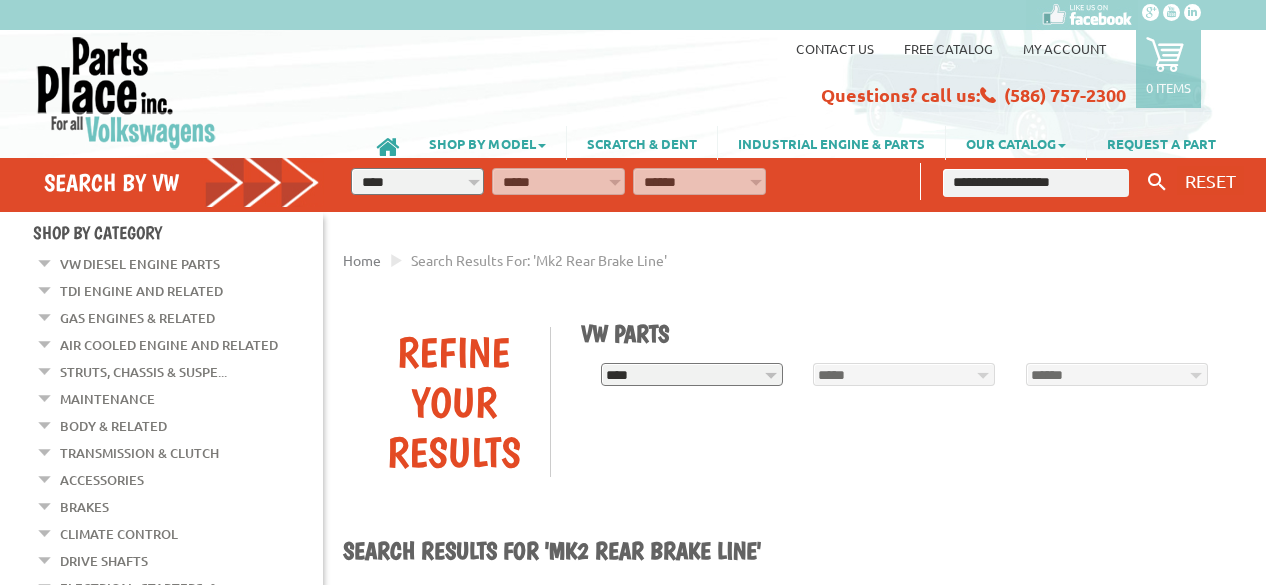 drag, startPoint x: 985, startPoint y: 179, endPoint x: 1012, endPoint y: 177, distance: 27.073973 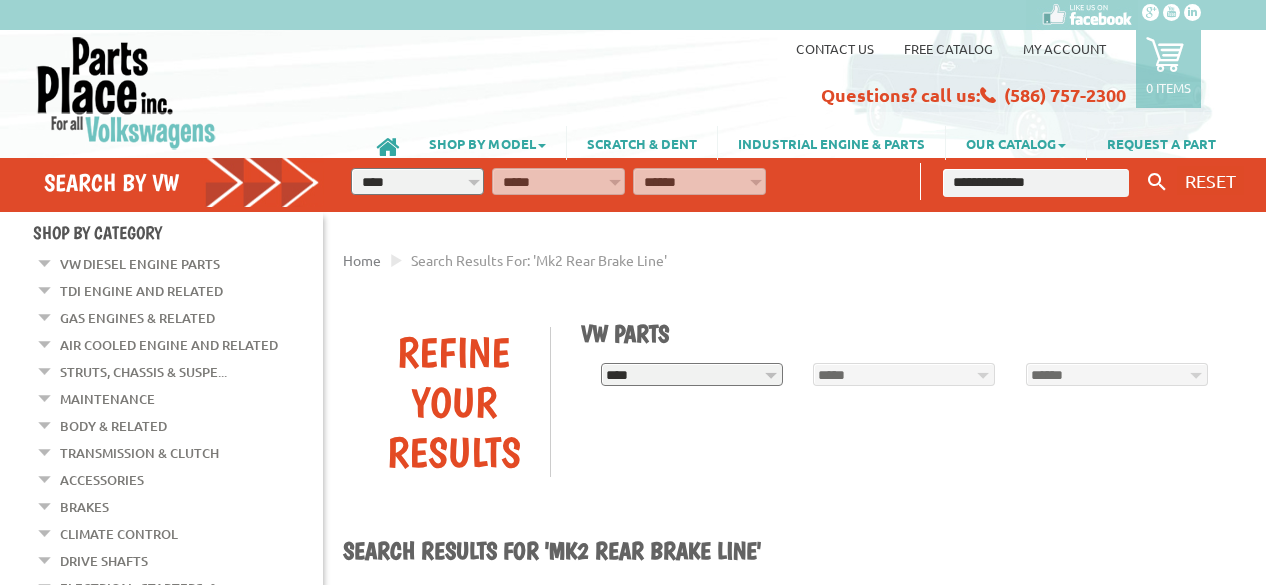 type on "**********" 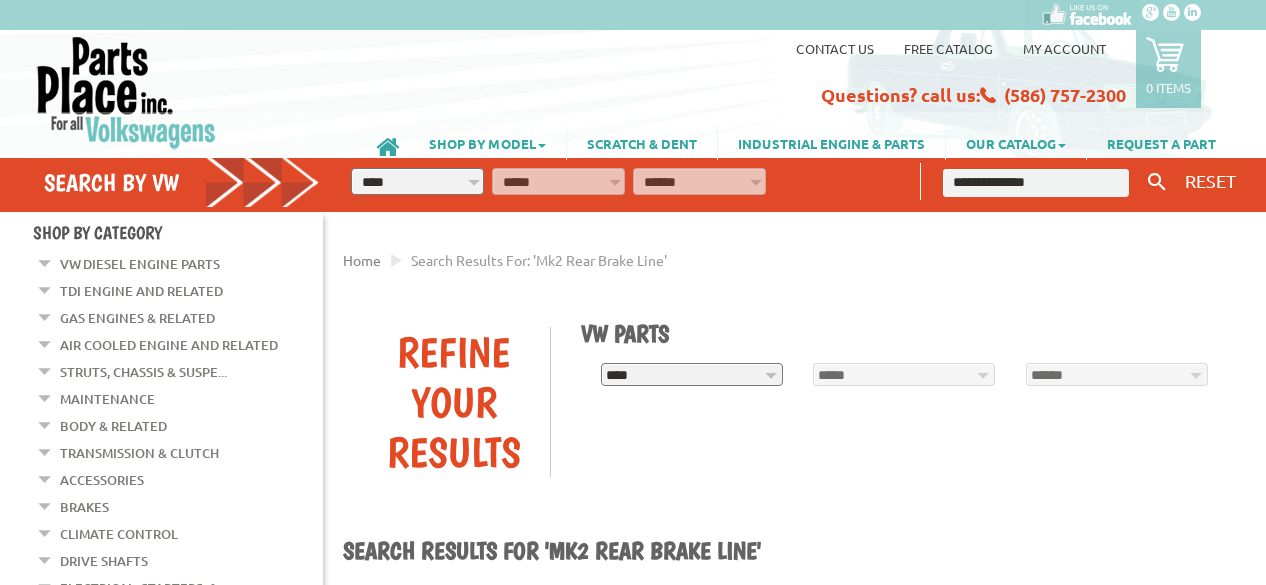 click on "Keyword Search" at bounding box center [1157, 182] 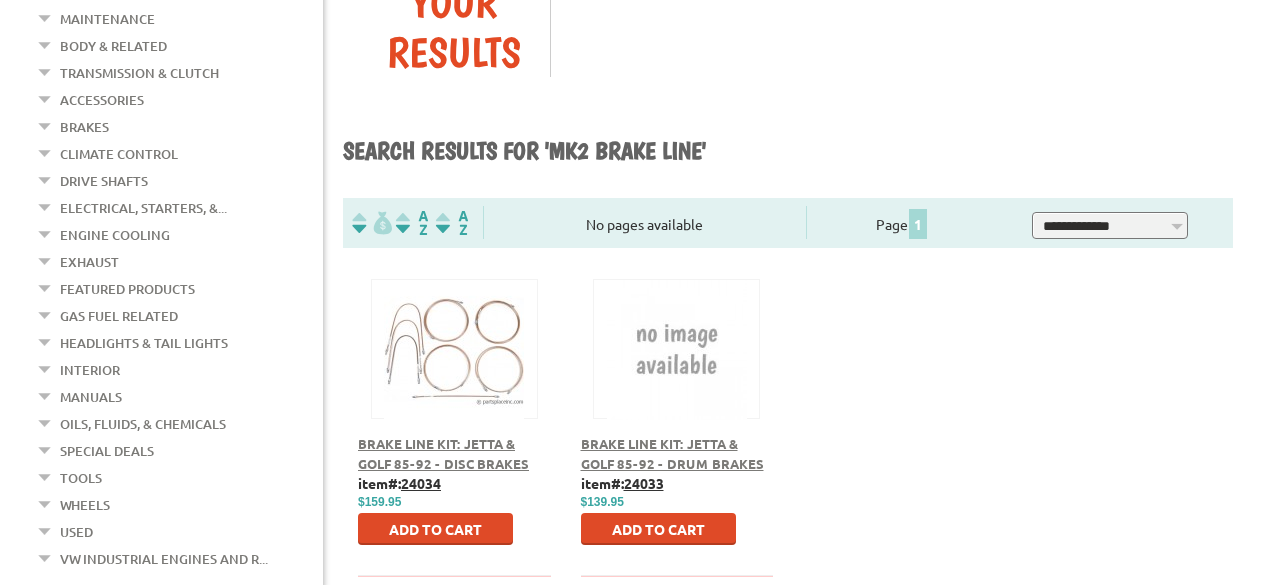 scroll, scrollTop: 600, scrollLeft: 0, axis: vertical 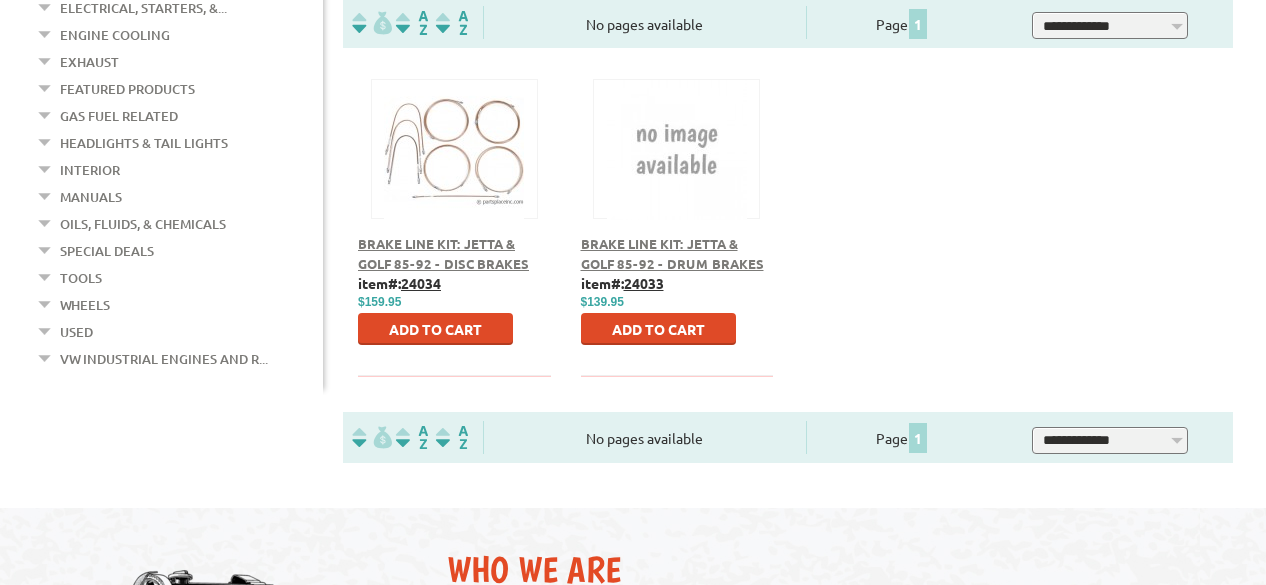 click on "Brake Line Kit: Jetta & Golf 85-92 - Disc Brakes" at bounding box center (454, 253) 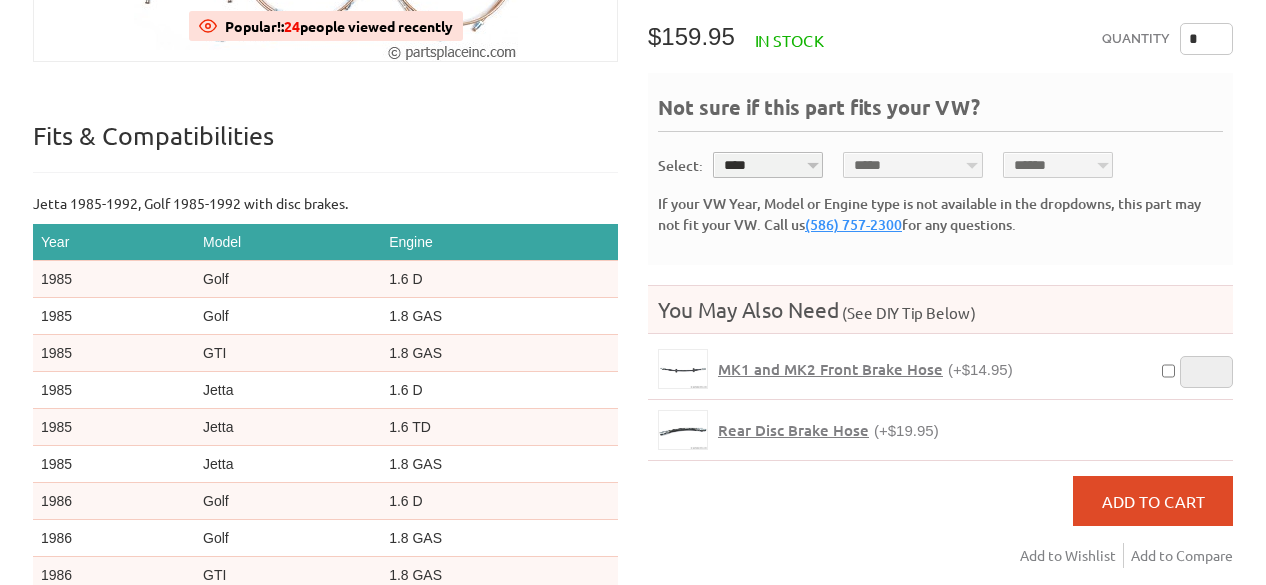 scroll, scrollTop: 0, scrollLeft: 0, axis: both 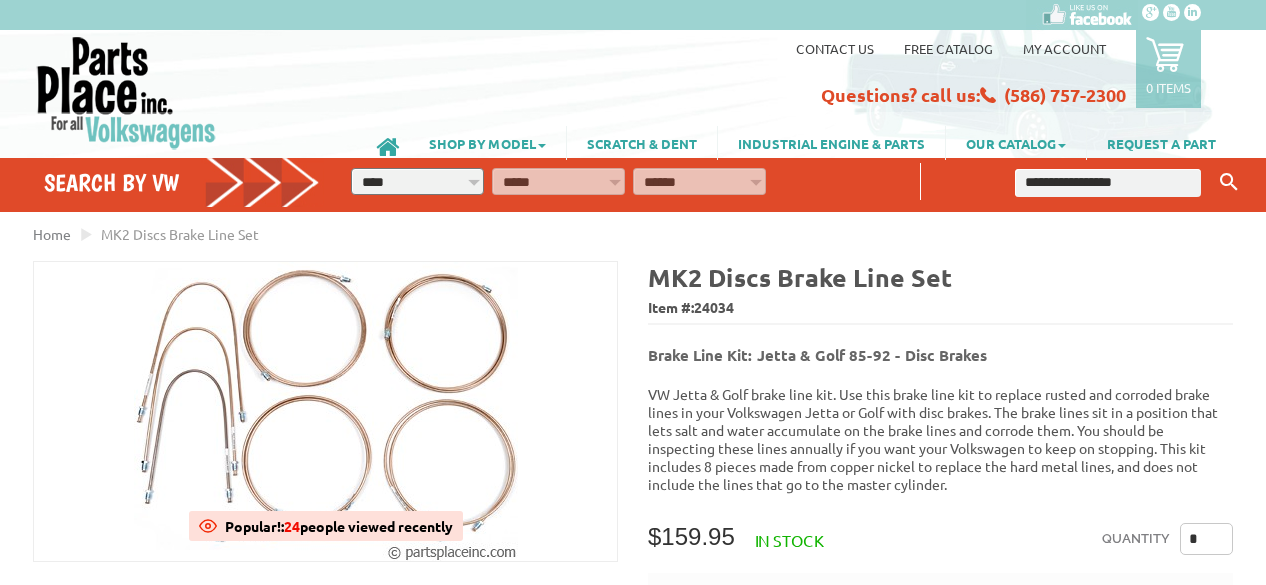 click at bounding box center (326, 411) 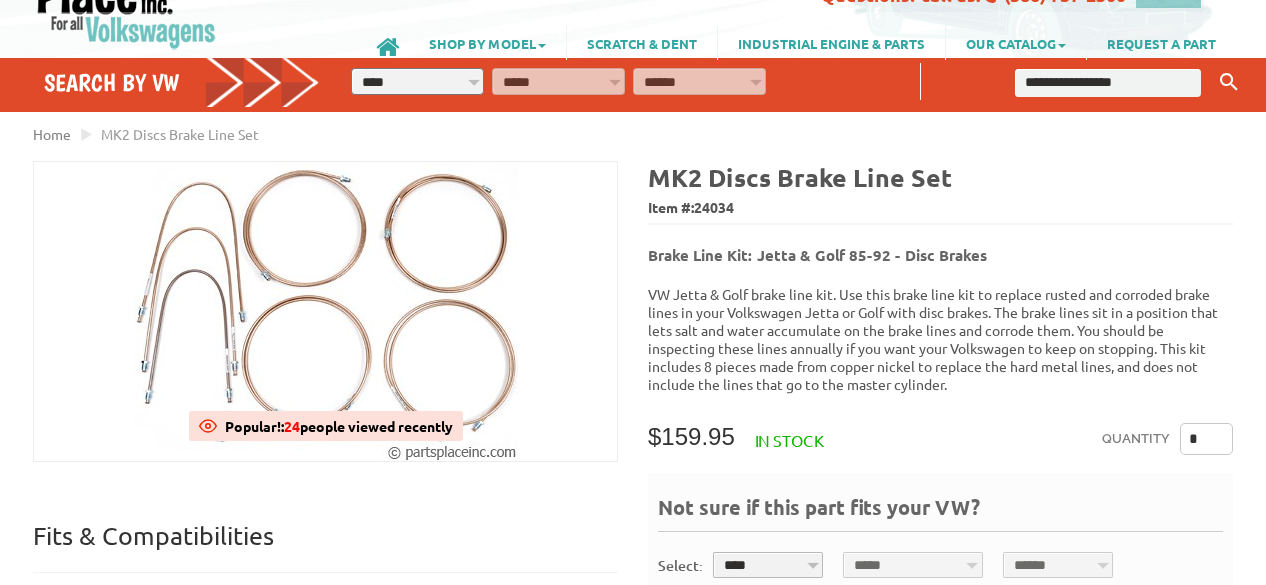 drag, startPoint x: 1208, startPoint y: 424, endPoint x: 1131, endPoint y: 419, distance: 77.16217 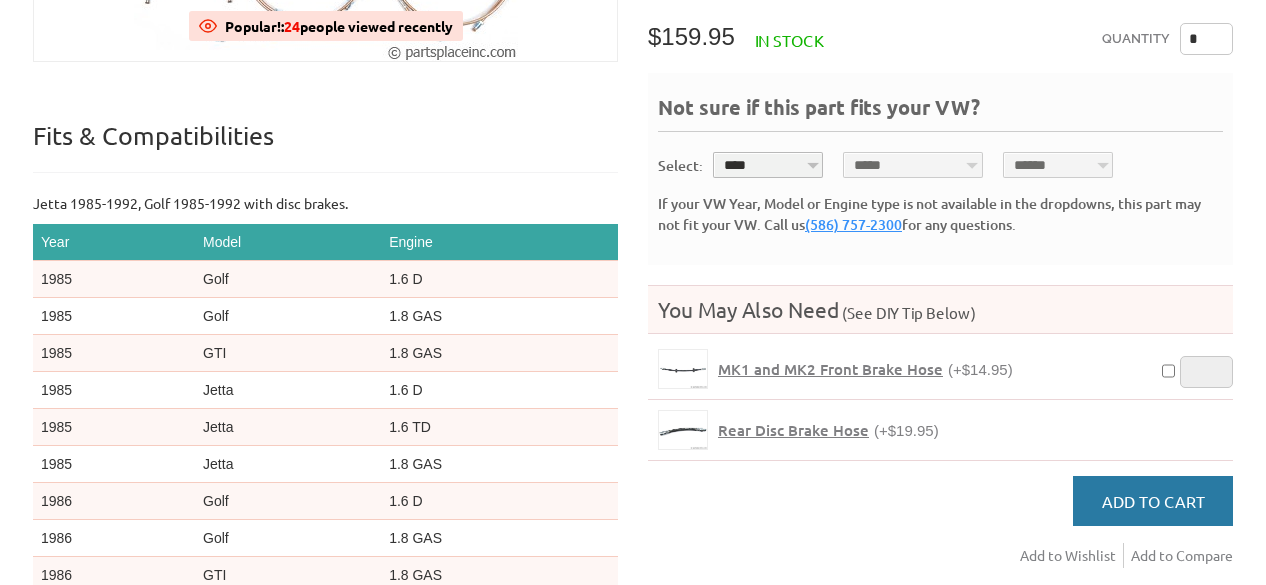 click on "Add to Cart" at bounding box center (1153, 501) 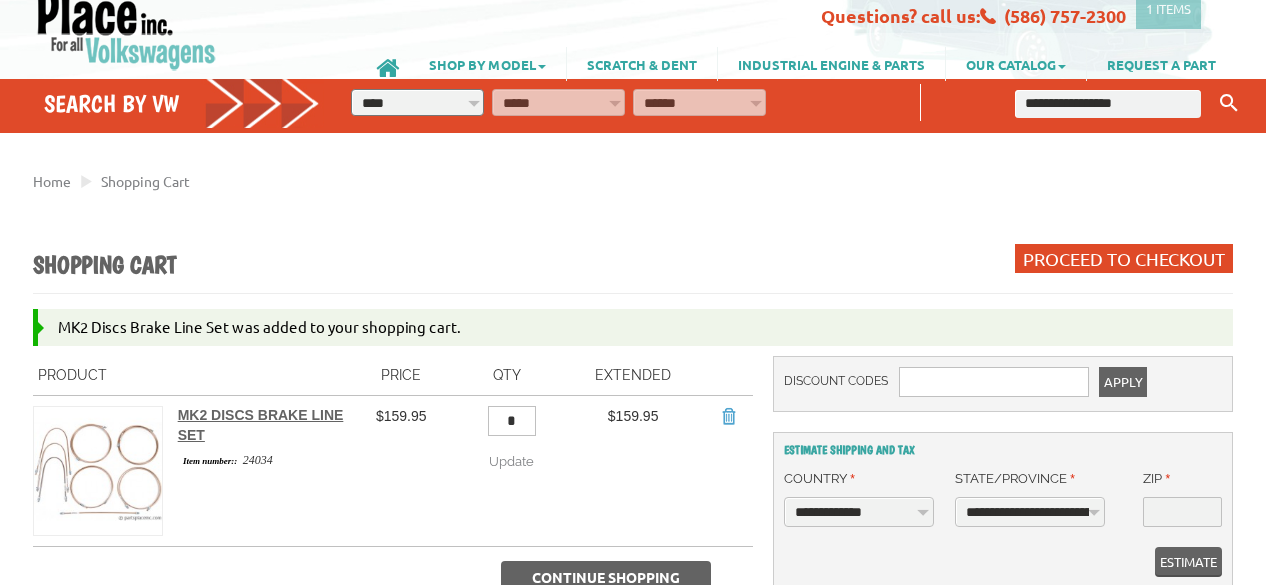 scroll, scrollTop: 300, scrollLeft: 0, axis: vertical 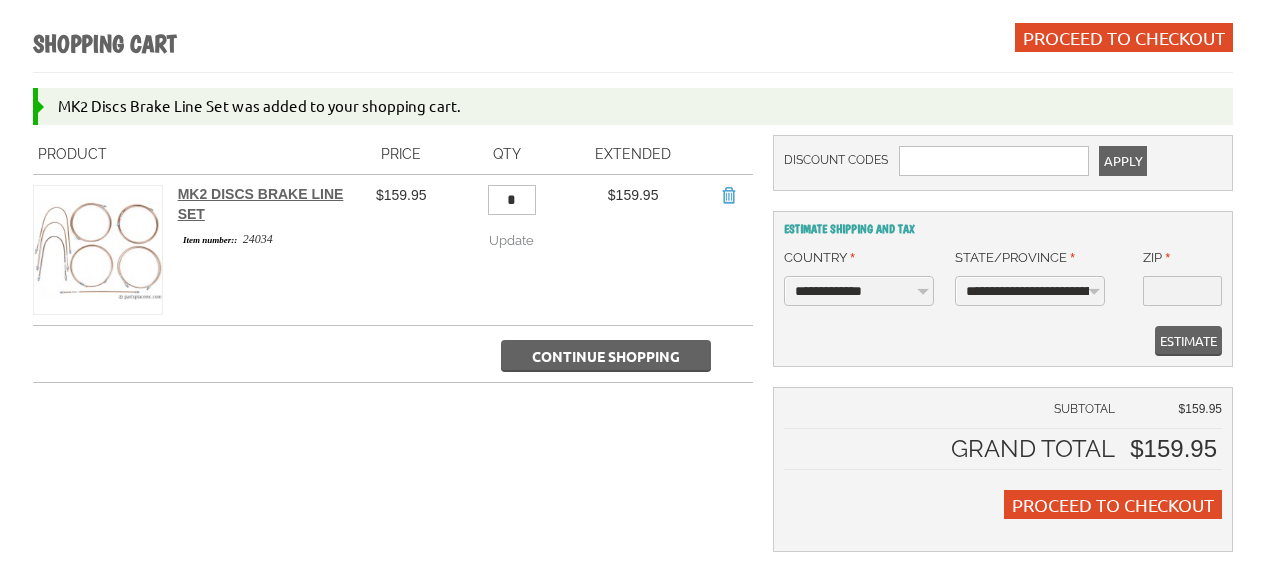 click on "**********" at bounding box center (1030, 291) 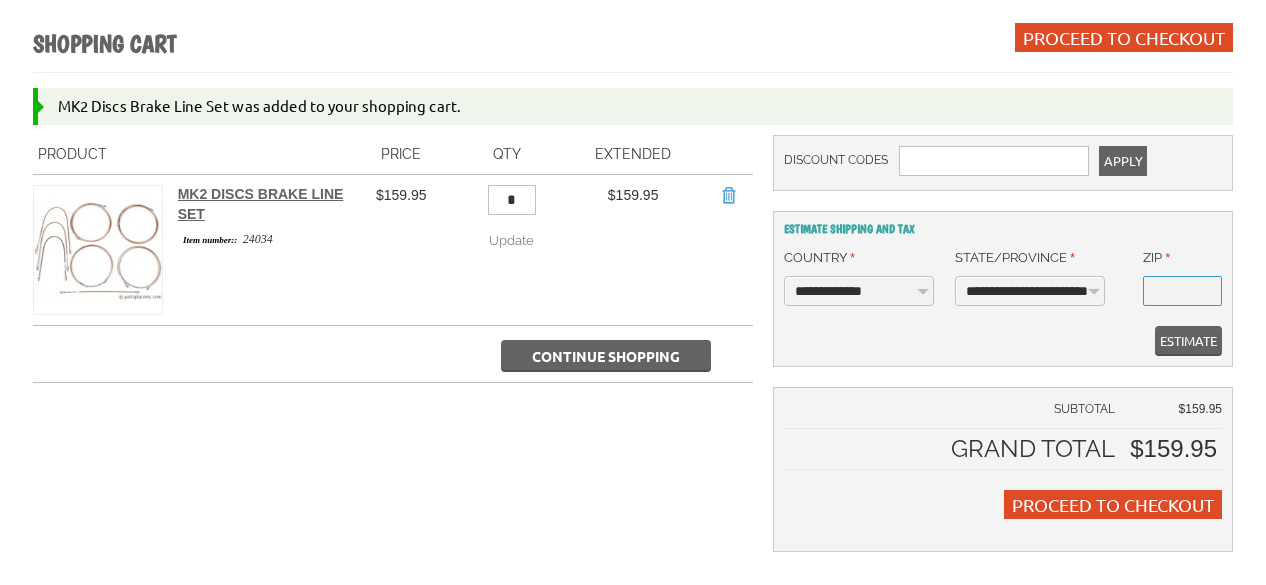 click on "* Zip" at bounding box center (1182, 291) 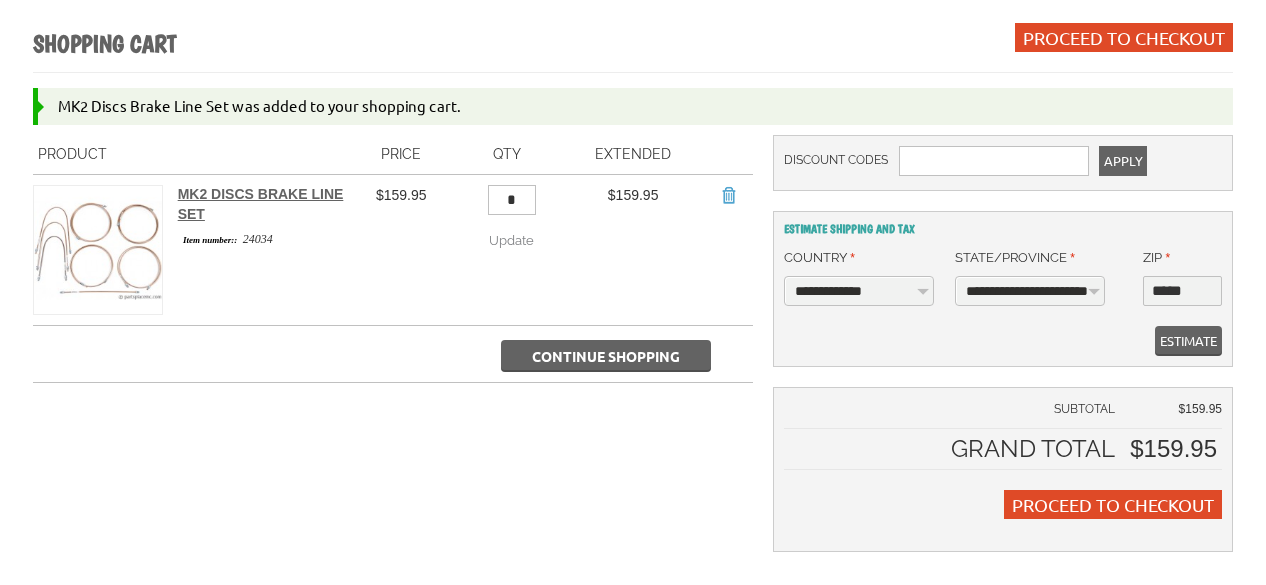 click on "Estimate" at bounding box center [1188, 341] 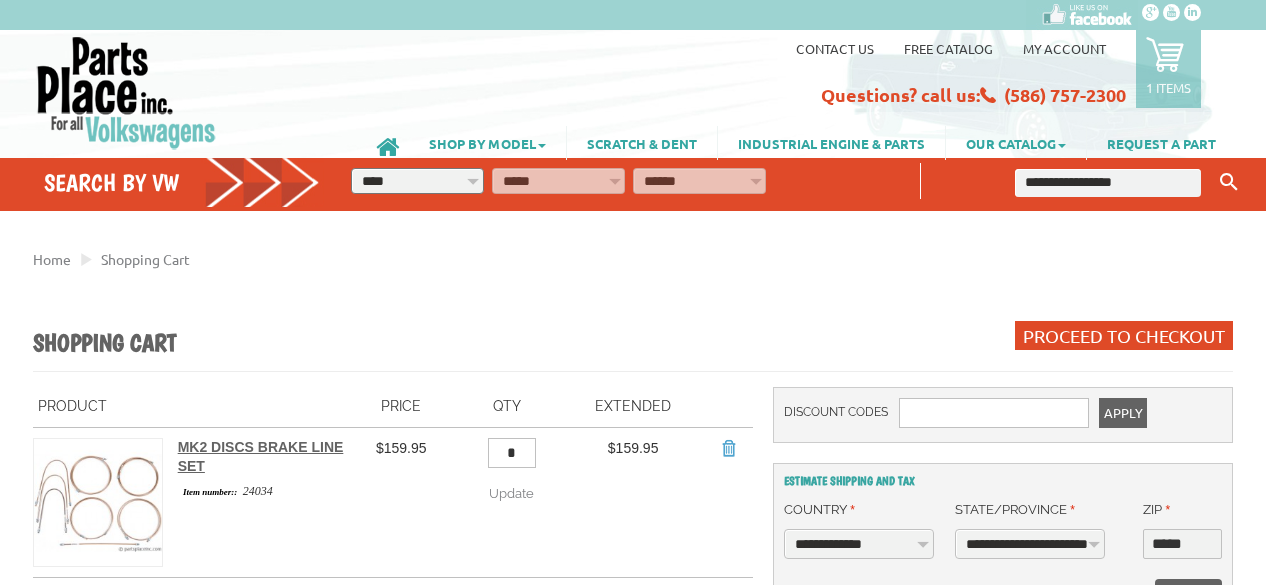 select on "**" 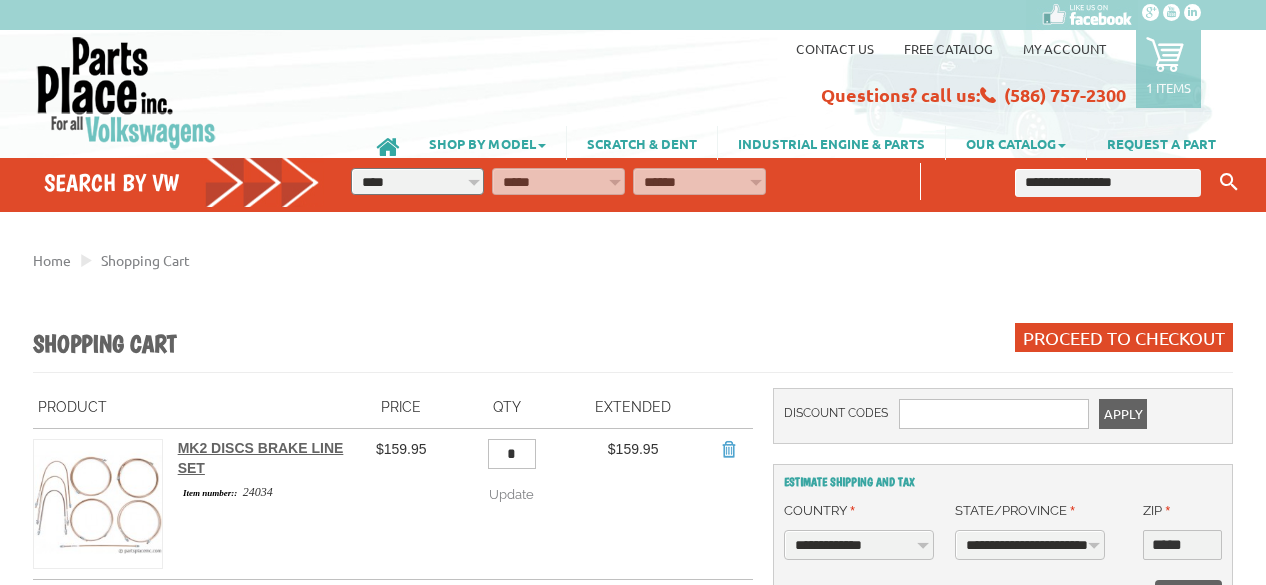 scroll, scrollTop: 300, scrollLeft: 0, axis: vertical 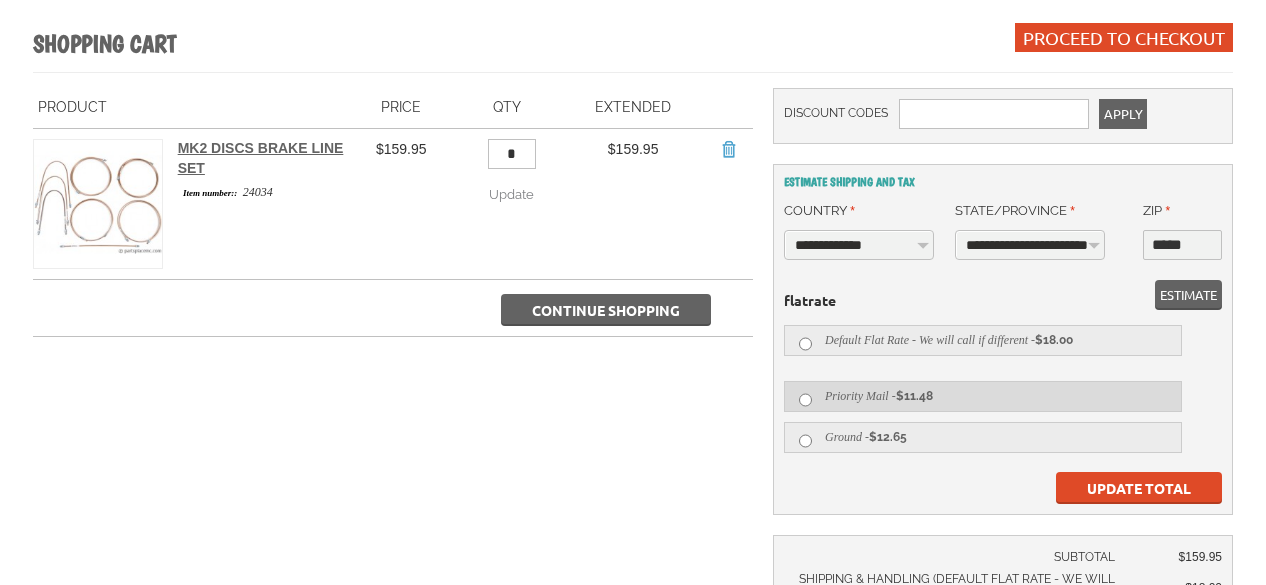 click on "Priority Mail                                                                        -
$11.48" at bounding box center (983, 396) 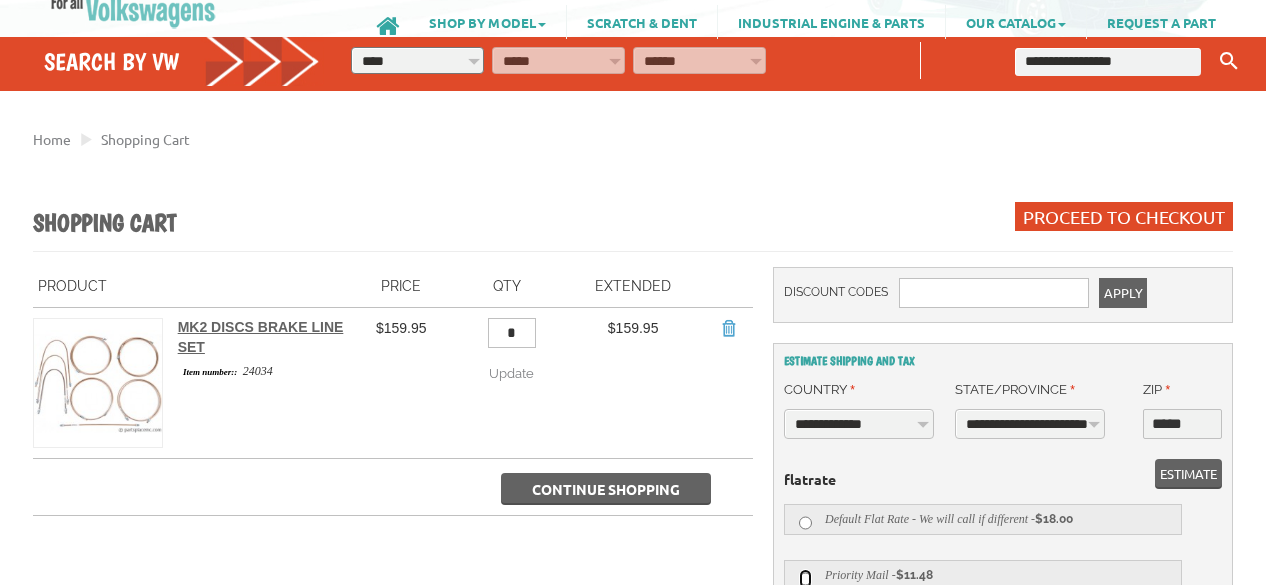 scroll, scrollTop: 0, scrollLeft: 0, axis: both 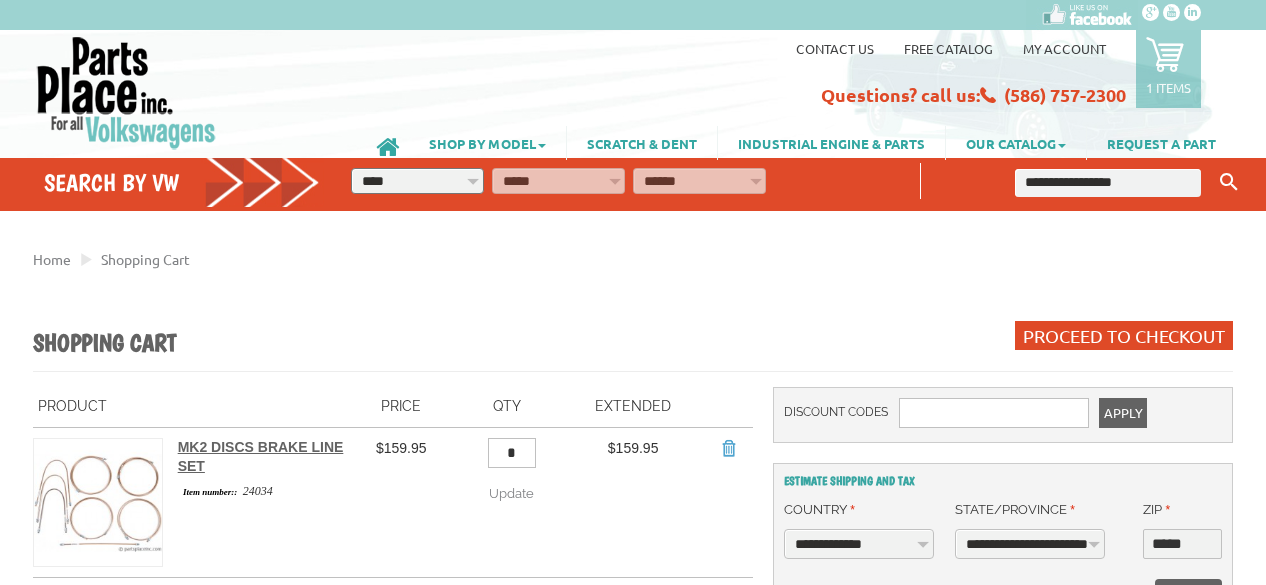 select on "**" 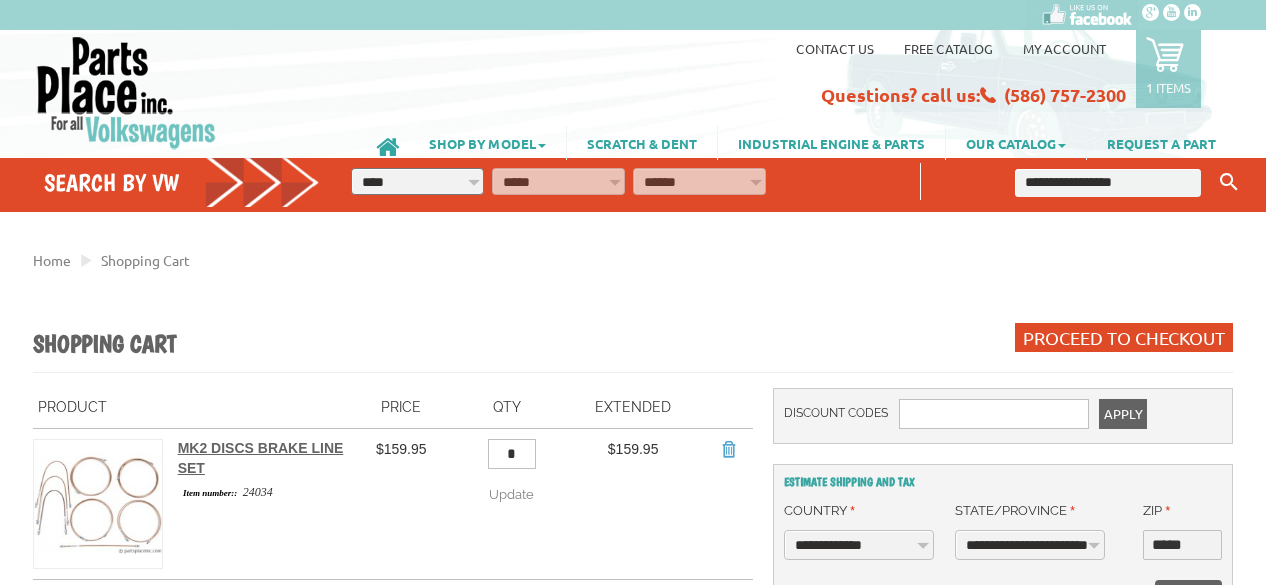scroll, scrollTop: 0, scrollLeft: 0, axis: both 